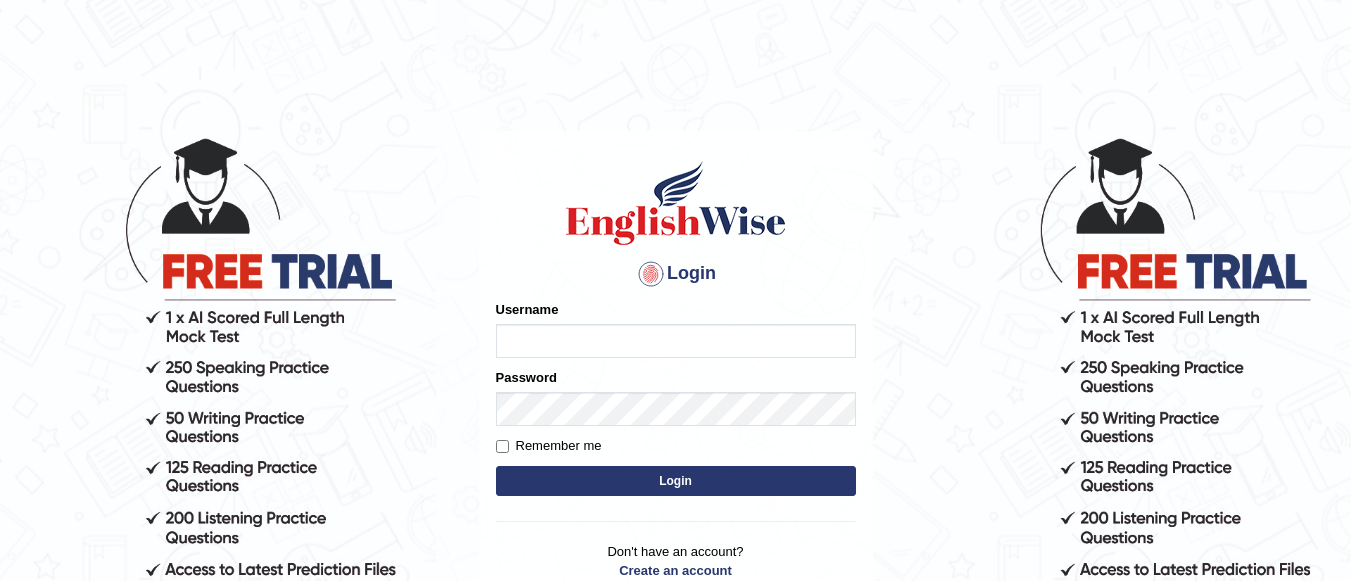 scroll, scrollTop: 0, scrollLeft: 0, axis: both 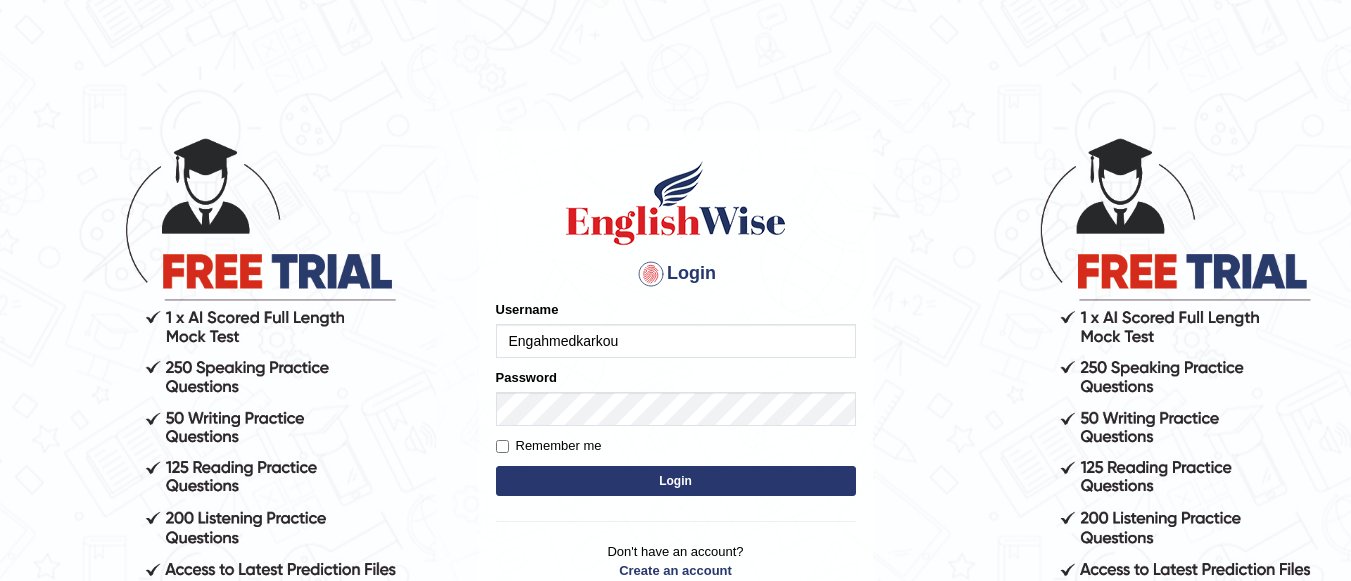 type on "Engahmedkarkou" 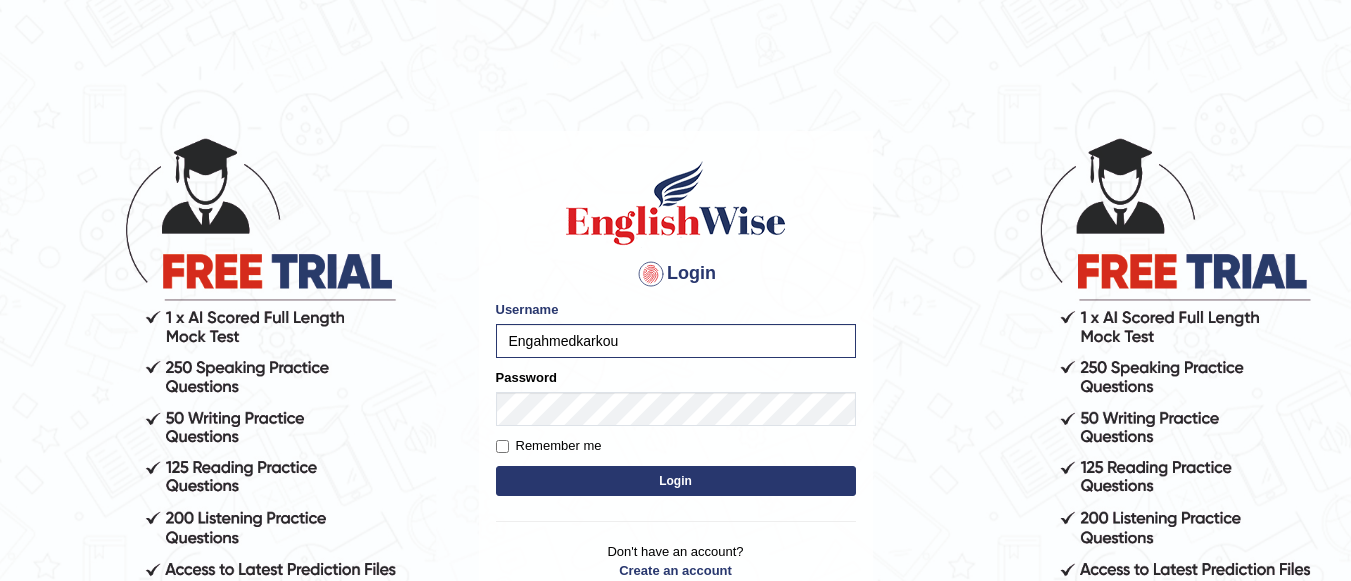 click on "Login" at bounding box center (676, 481) 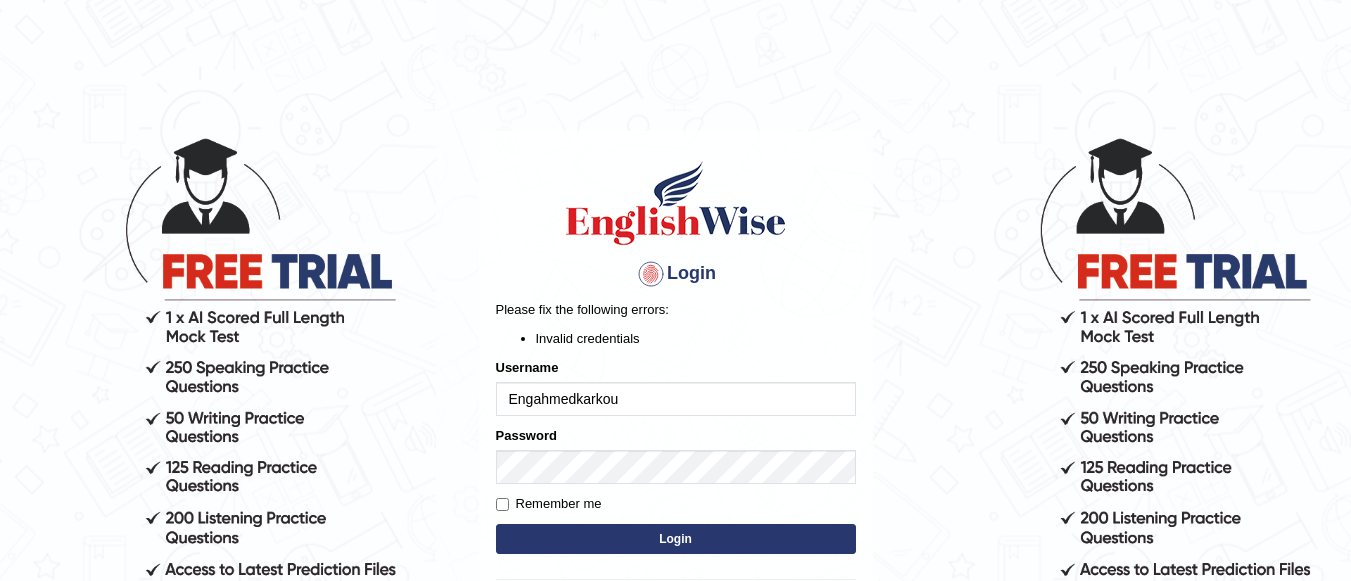 scroll, scrollTop: 0, scrollLeft: 0, axis: both 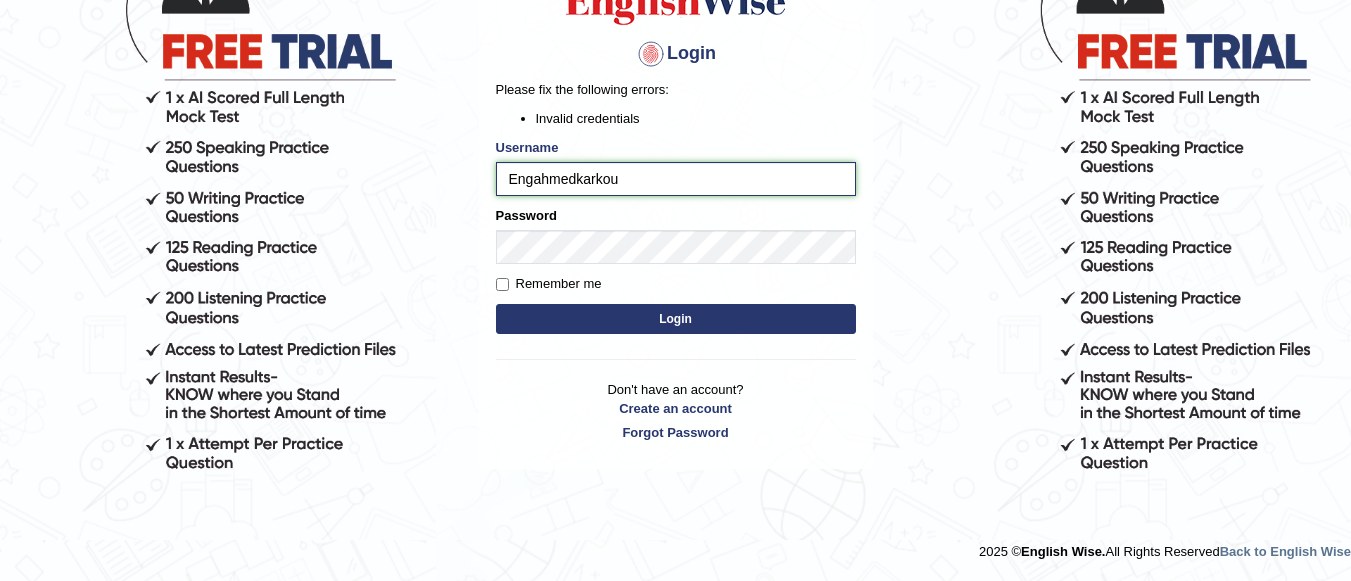 click on "Engahmedkarkou" at bounding box center (676, 179) 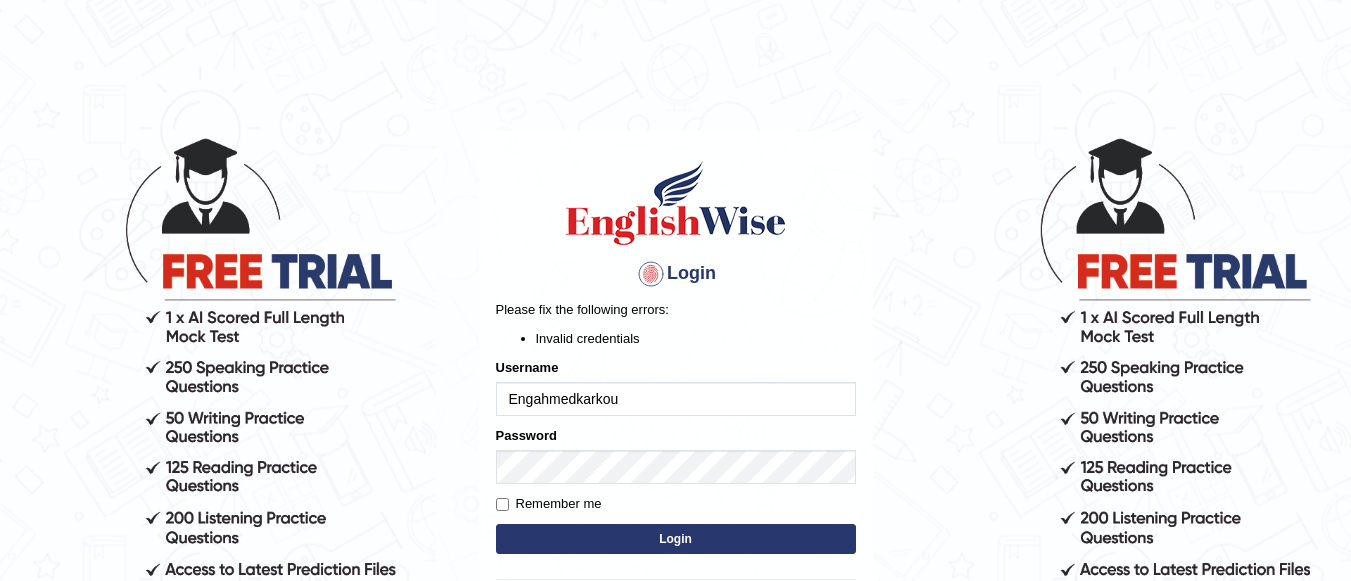 scroll, scrollTop: 0, scrollLeft: 0, axis: both 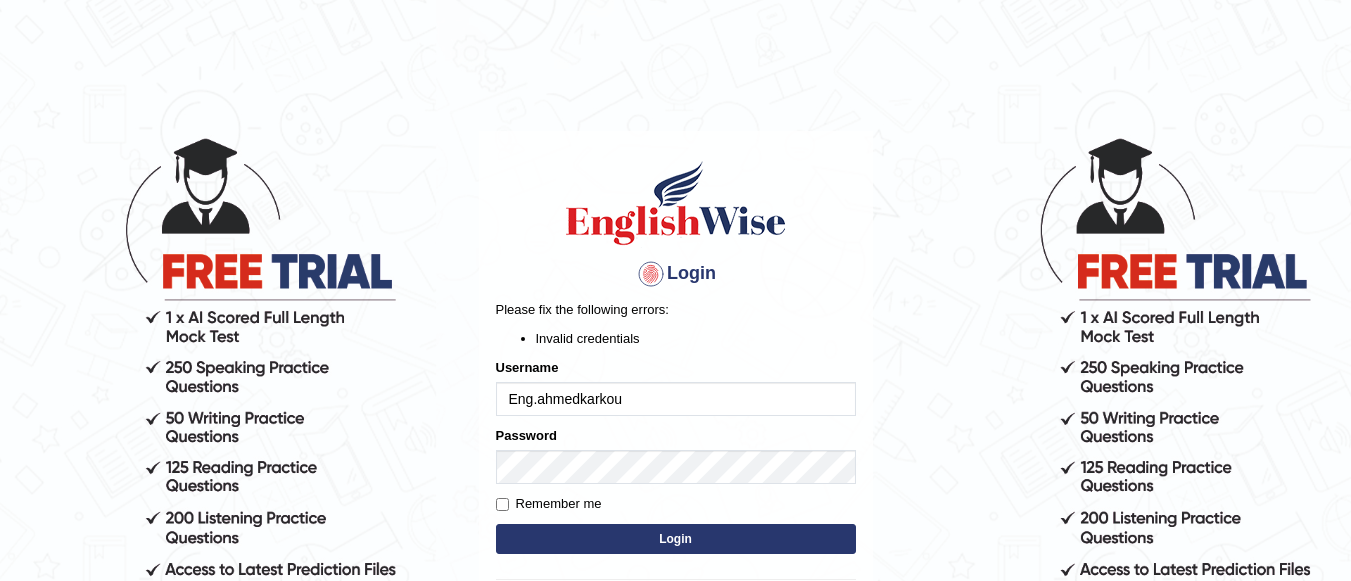 type on "Eng.ahmedkarkou" 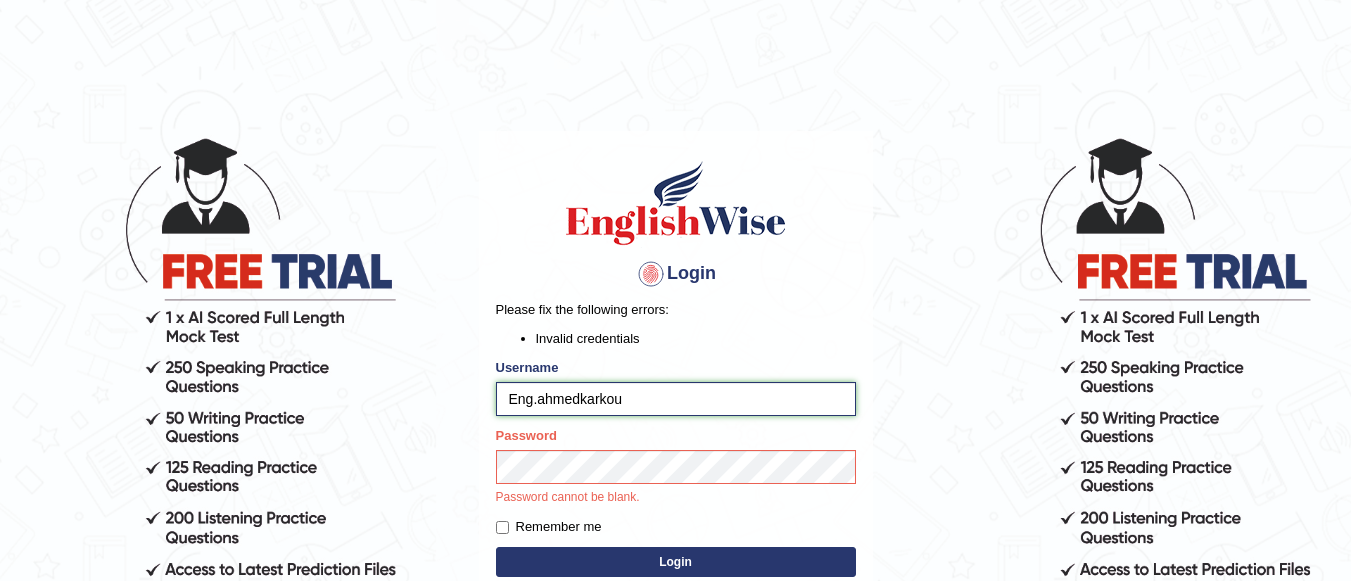drag, startPoint x: 626, startPoint y: 400, endPoint x: 500, endPoint y: 395, distance: 126.09917 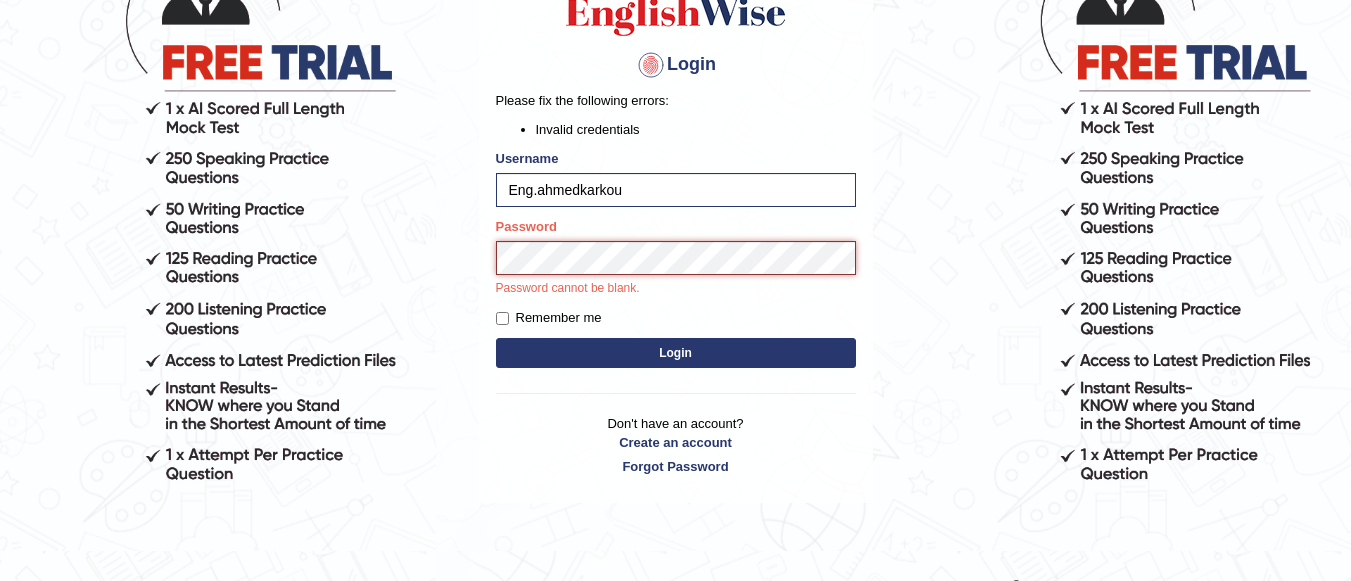 scroll, scrollTop: 242, scrollLeft: 0, axis: vertical 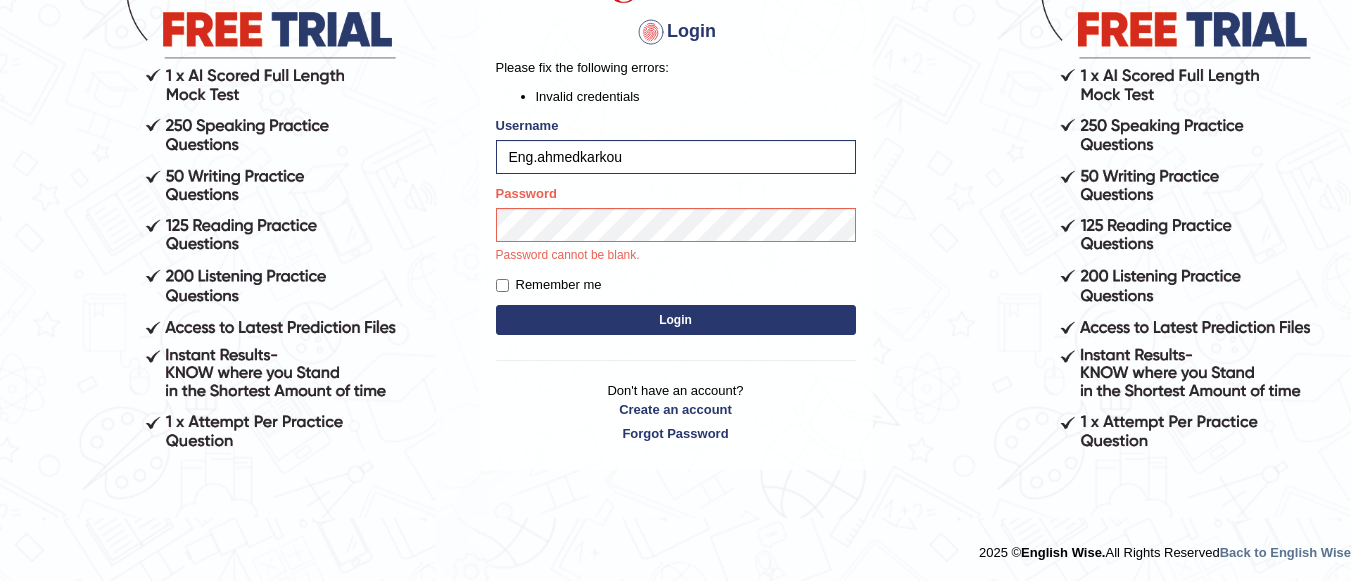 click on "Login" at bounding box center (676, 320) 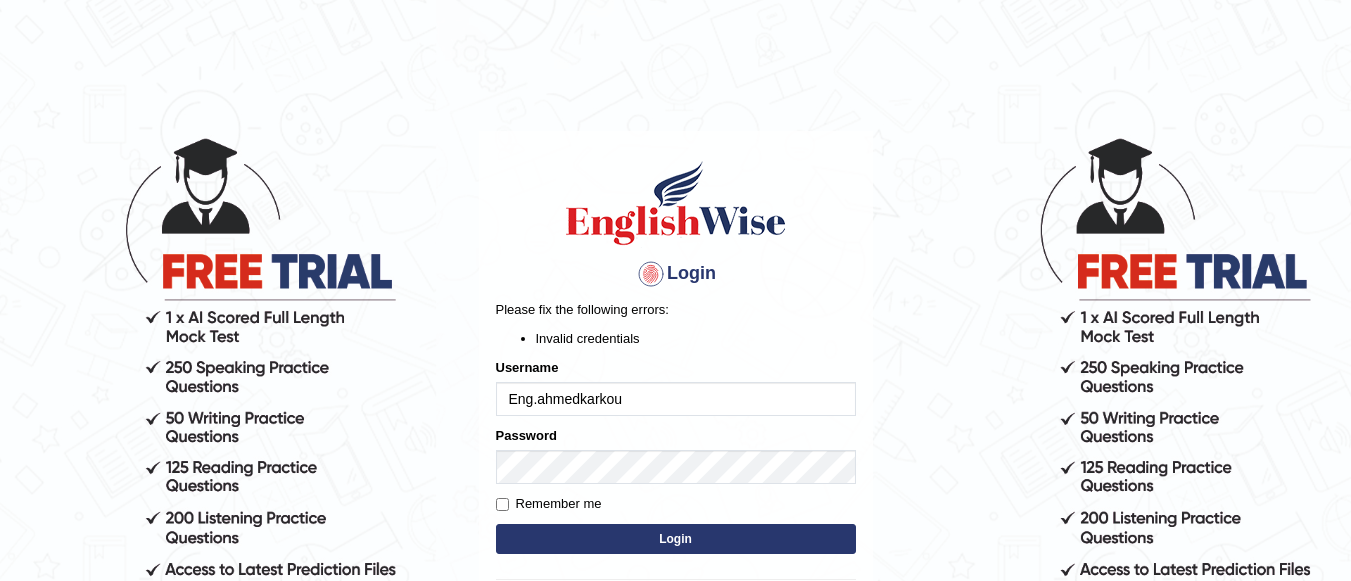 scroll, scrollTop: 0, scrollLeft: 0, axis: both 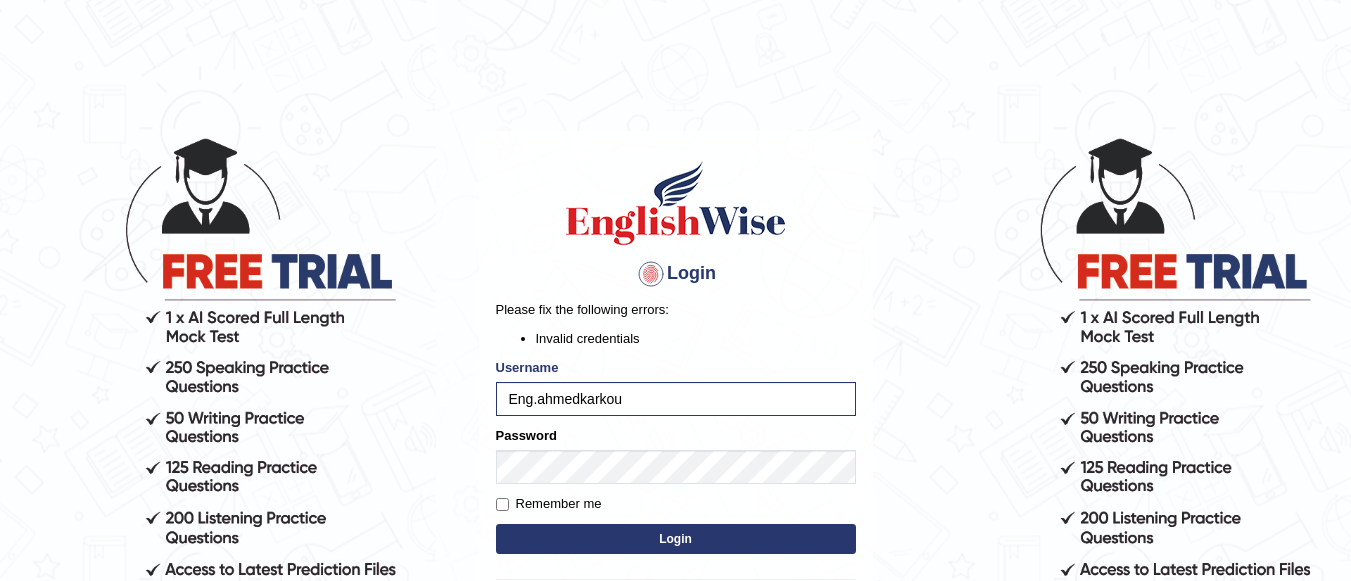 click on "Login" at bounding box center (676, 539) 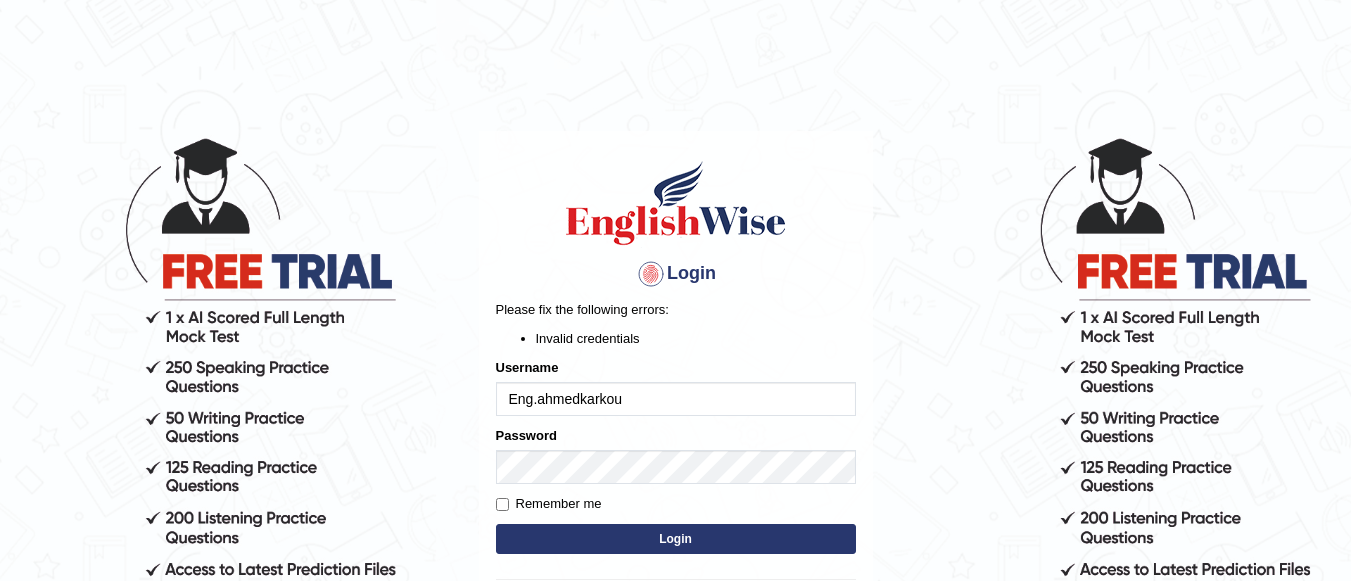 scroll, scrollTop: 0, scrollLeft: 0, axis: both 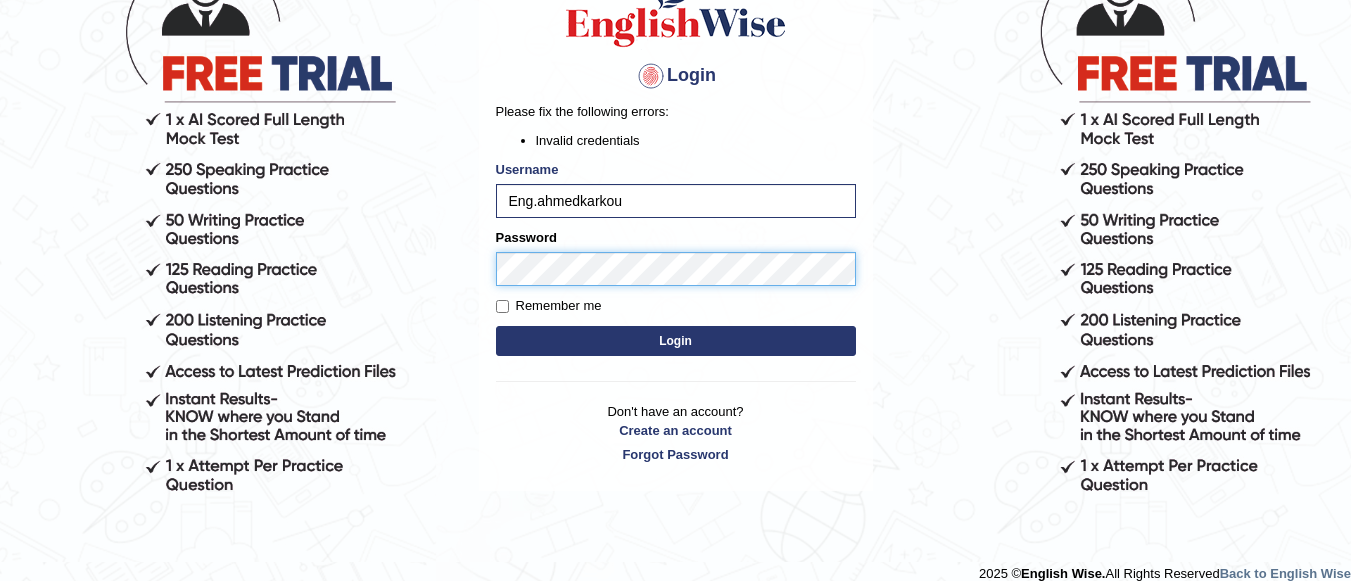 click on "Login
Please fix the following errors: Invalid credentials
Username
Eng.ahmedkarkou
Password
Remember me
Login
Don't have an account?
Create an account
Forgot Password" at bounding box center [676, 212] 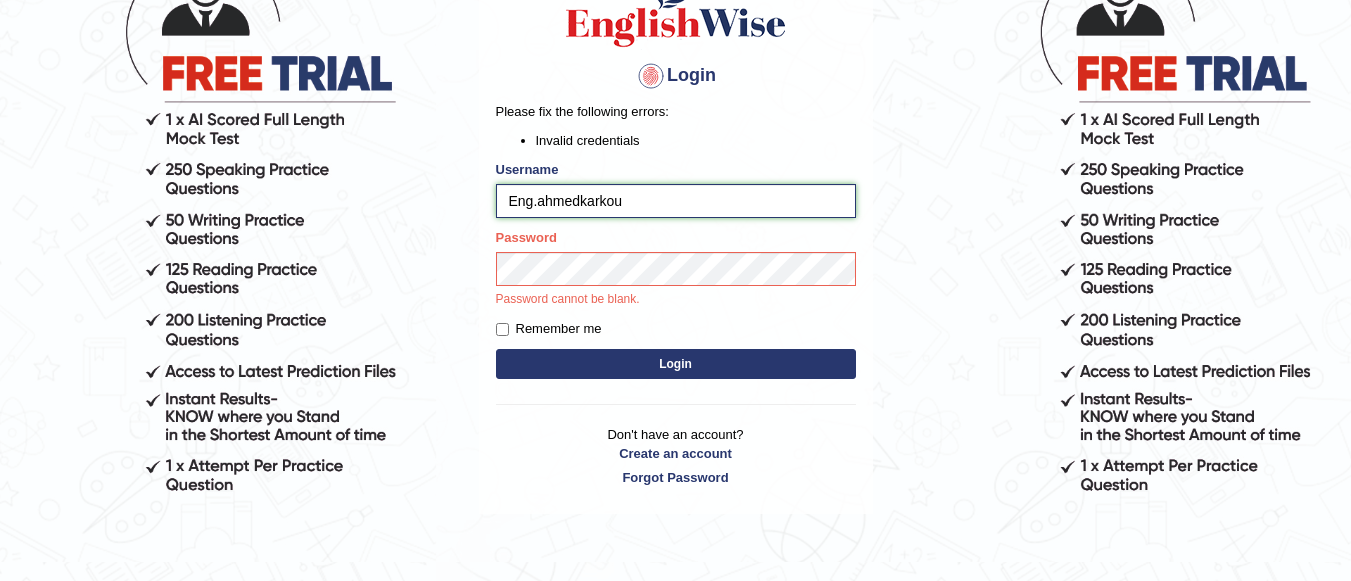 drag, startPoint x: 544, startPoint y: 201, endPoint x: 627, endPoint y: 198, distance: 83.0542 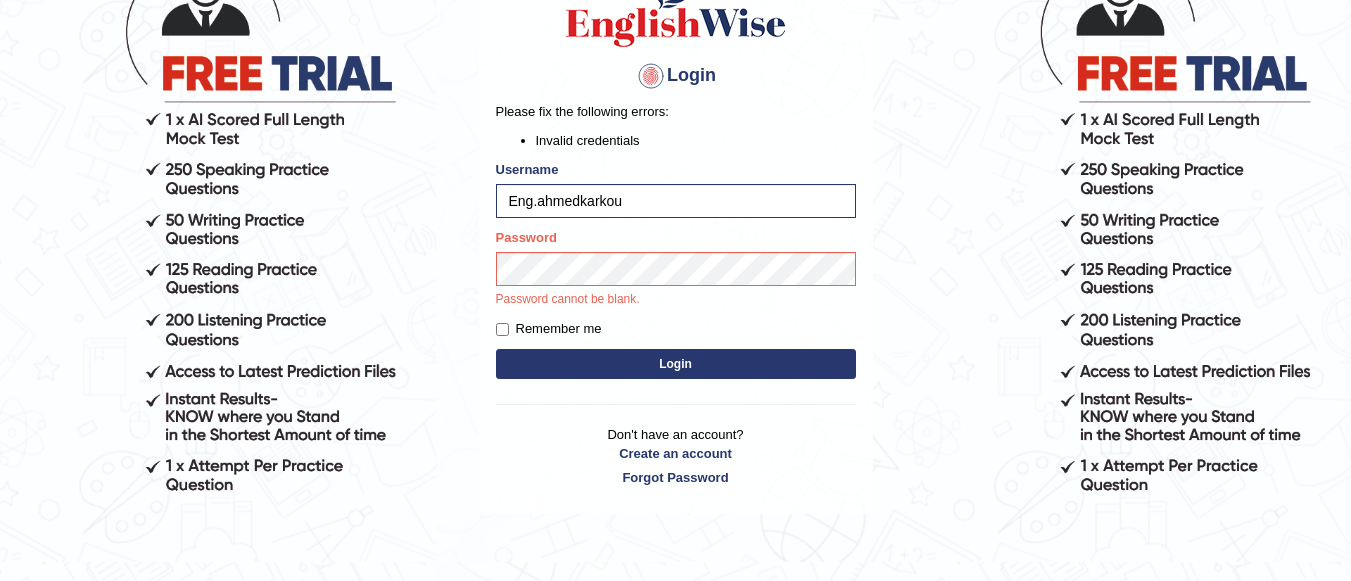 click on "Login" at bounding box center (676, 364) 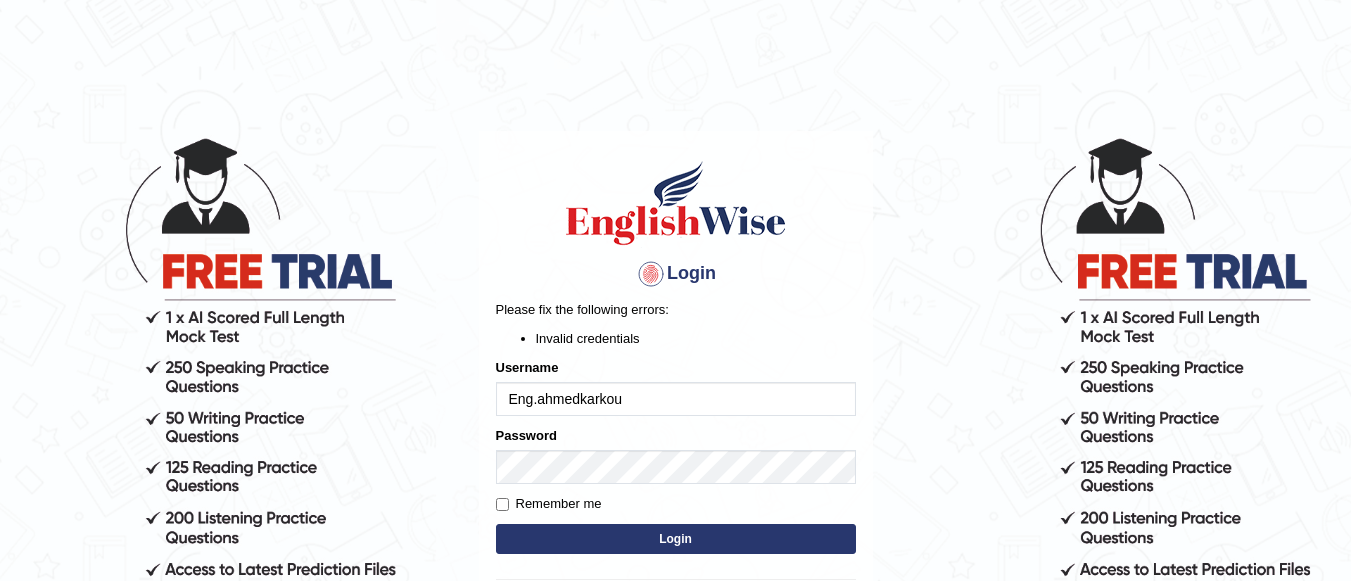 scroll, scrollTop: 0, scrollLeft: 0, axis: both 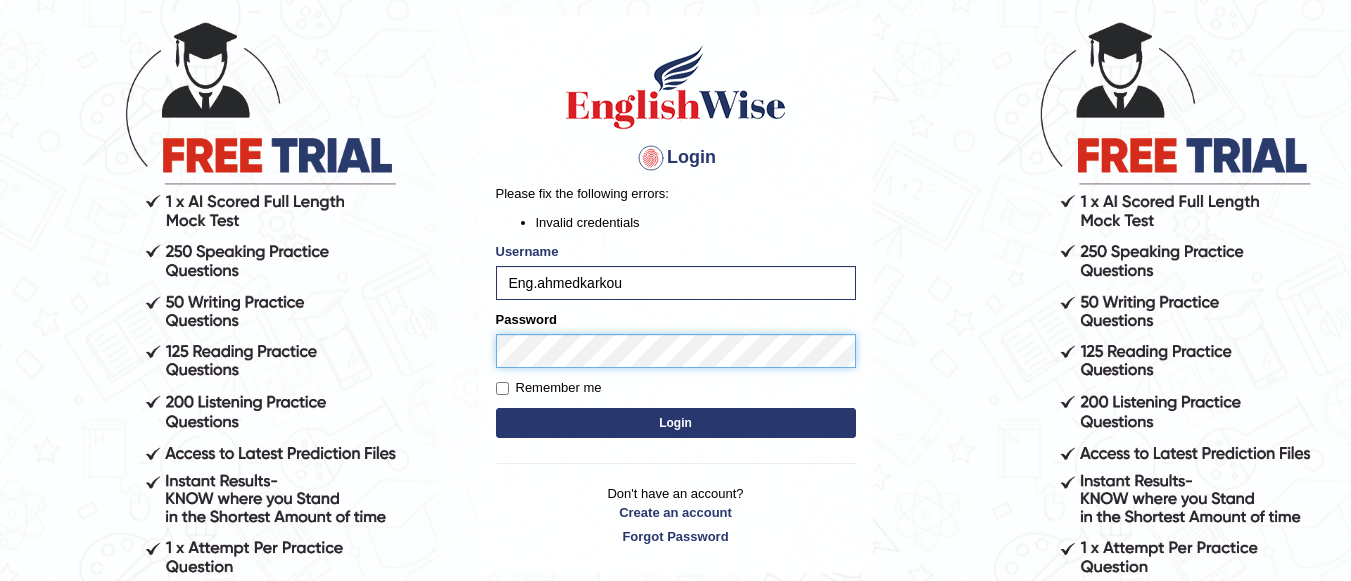 click on "Login
Please fix the following errors: Invalid credentials
Username
Eng.ahmedkarkou
Password
Remember me
Login
Don't have an account?
Create an account
Forgot Password" at bounding box center (676, 294) 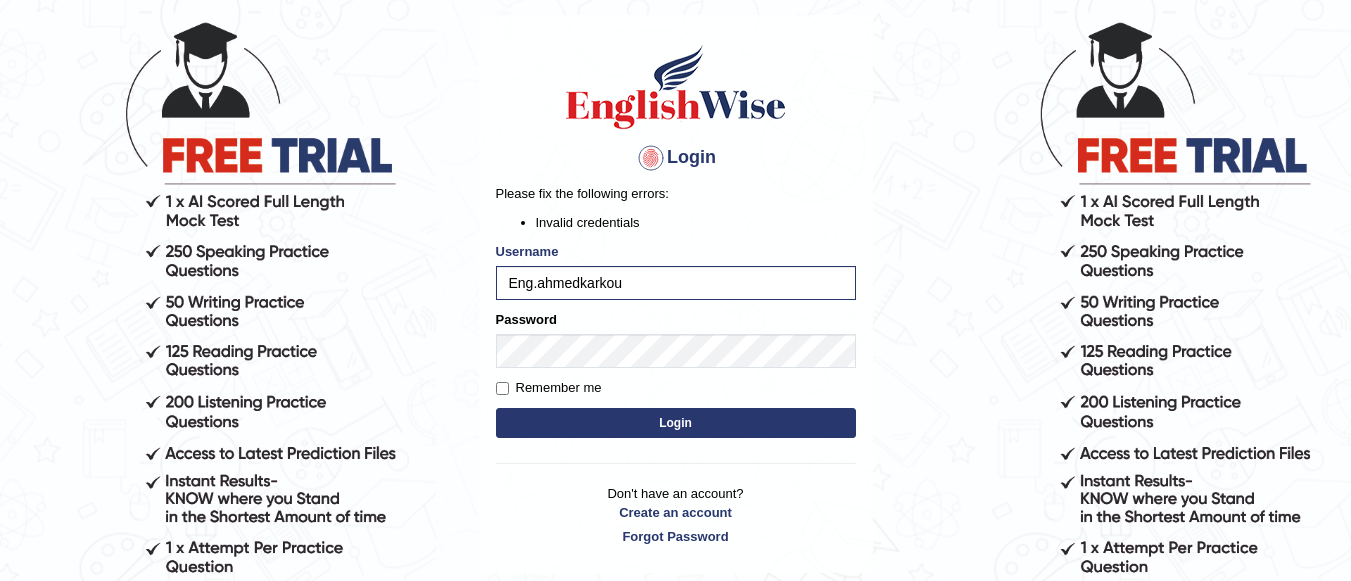 click on "Login" at bounding box center [676, 423] 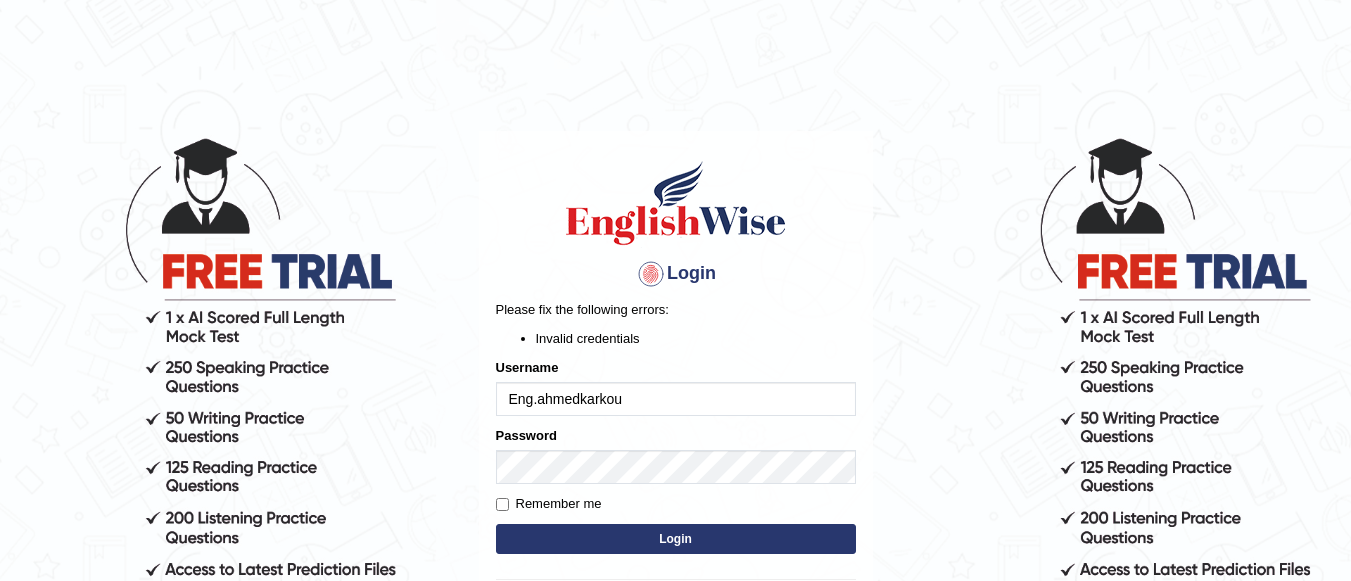 scroll, scrollTop: 0, scrollLeft: 0, axis: both 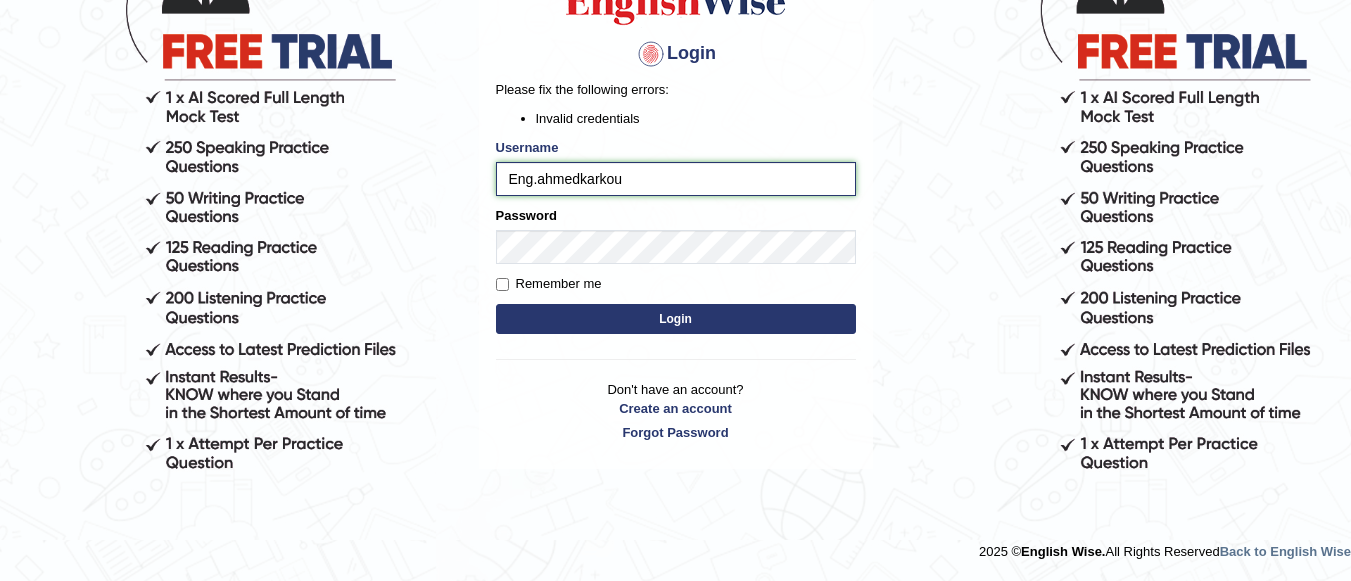 drag, startPoint x: 640, startPoint y: 177, endPoint x: 492, endPoint y: 175, distance: 148.01352 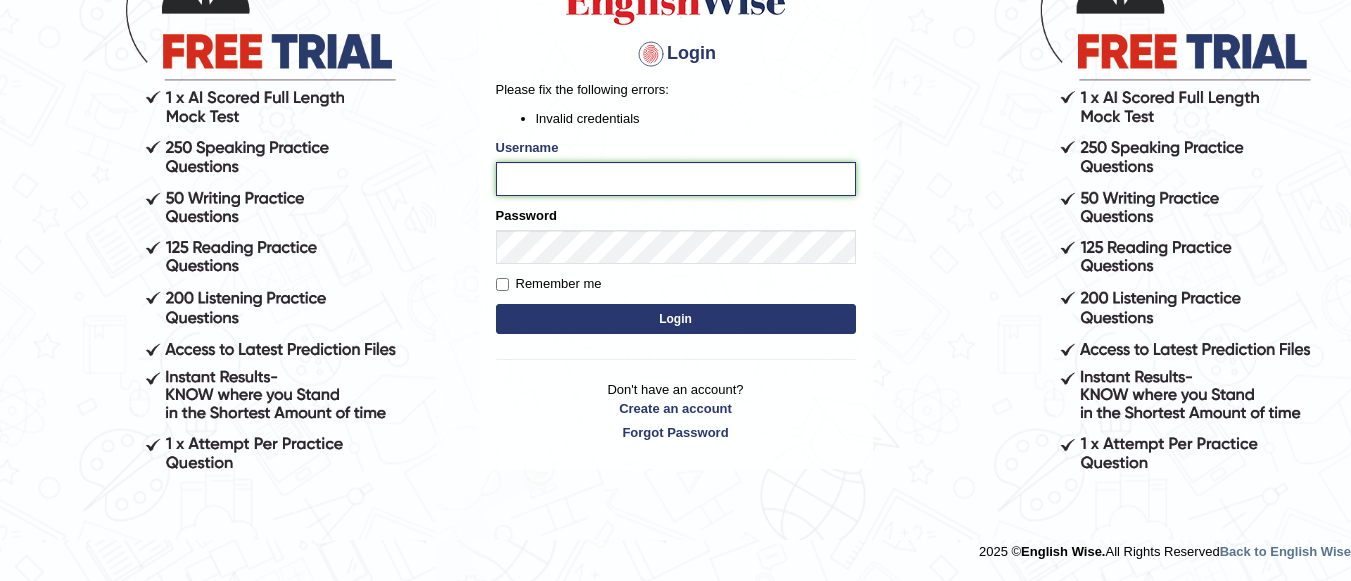 paste on "Engahmedkarkou" 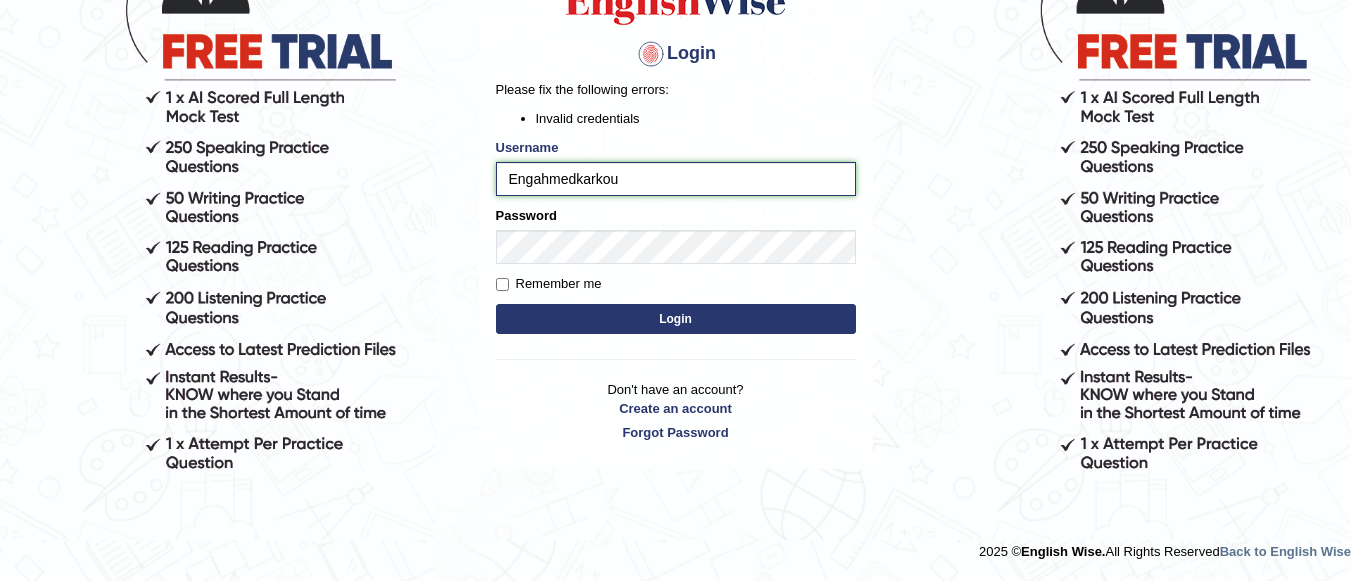 type on "Engahmedkarkou" 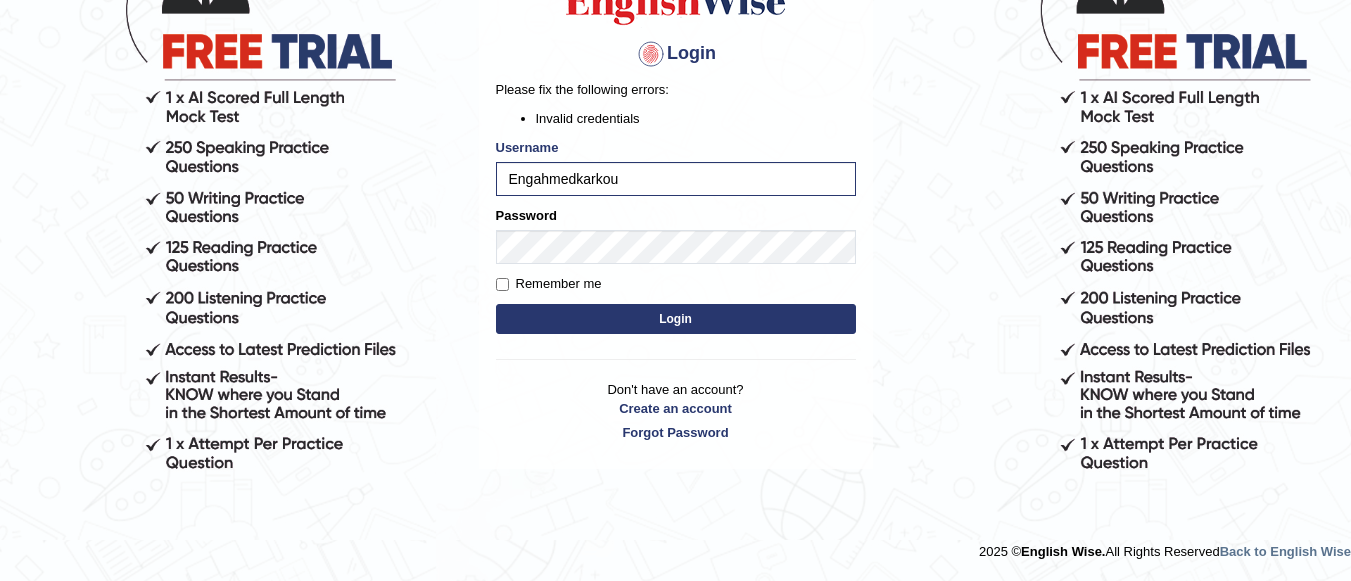click on "Login" at bounding box center (676, 319) 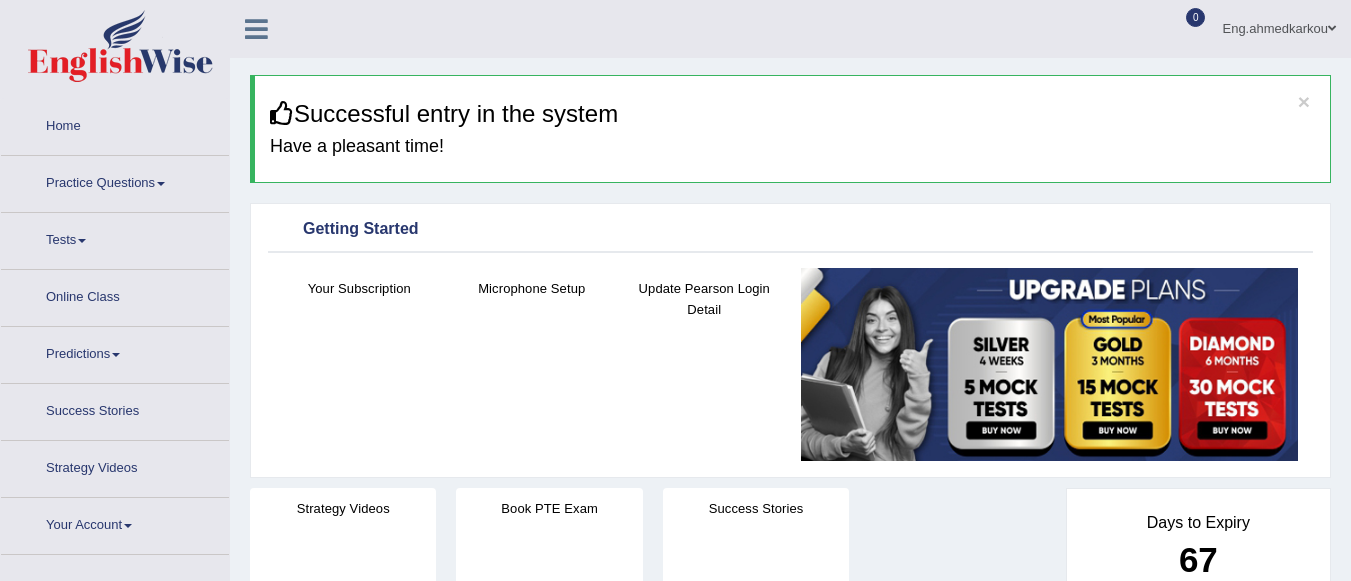 scroll, scrollTop: 0, scrollLeft: 0, axis: both 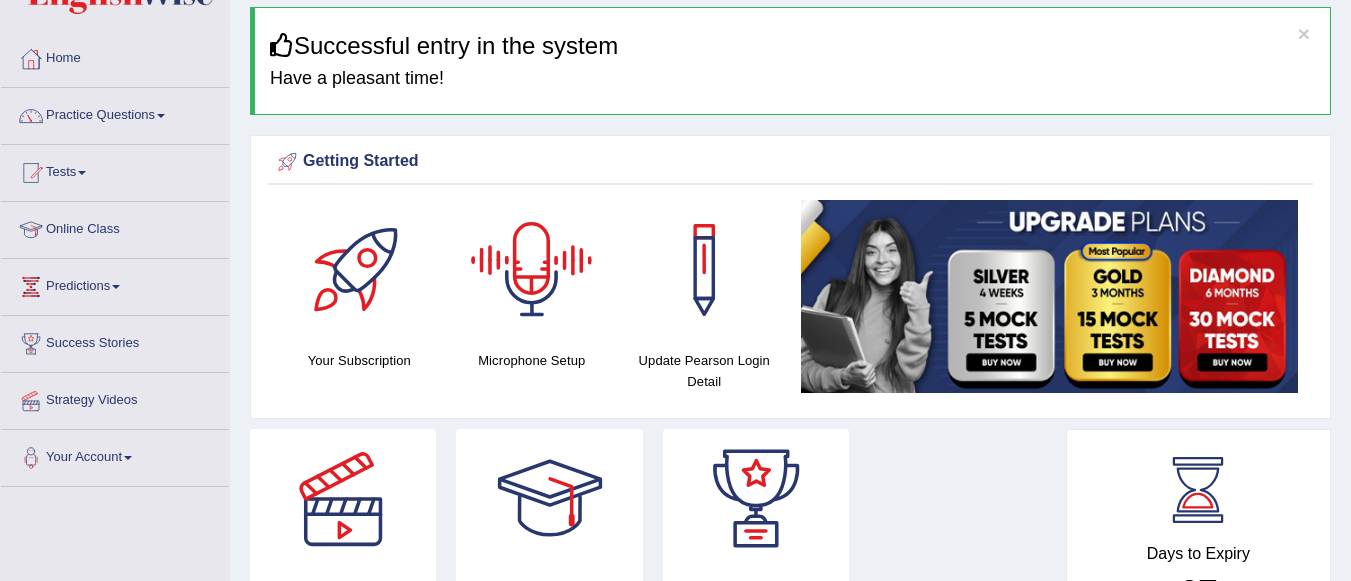 click at bounding box center [532, 270] 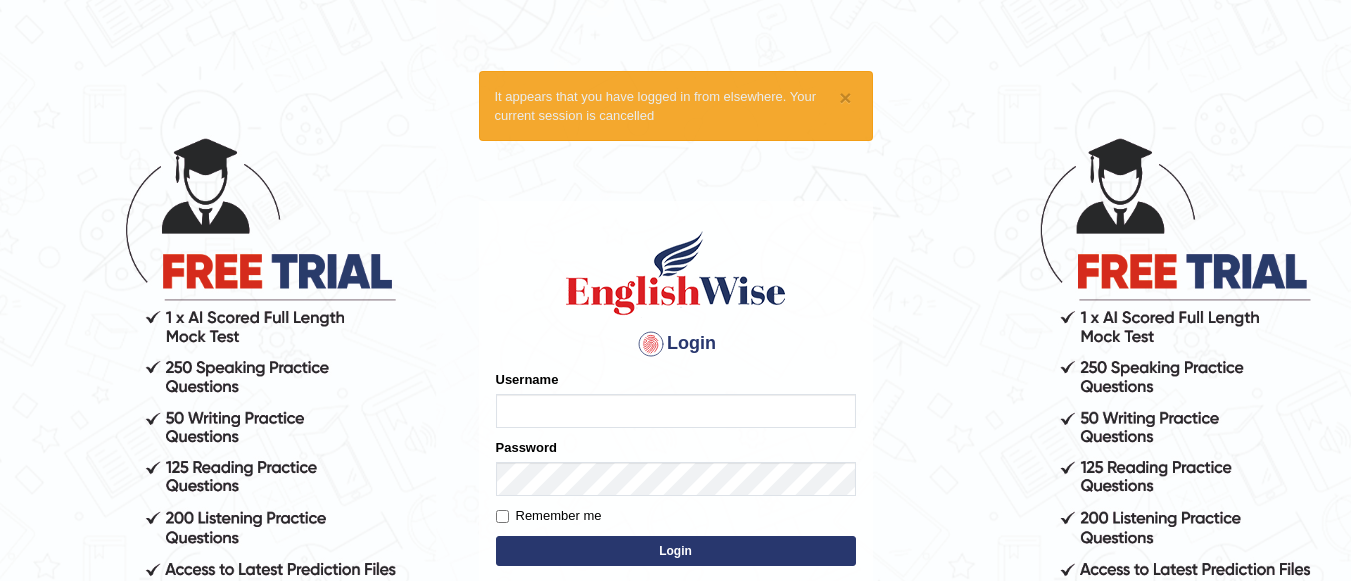 scroll, scrollTop: 0, scrollLeft: 0, axis: both 